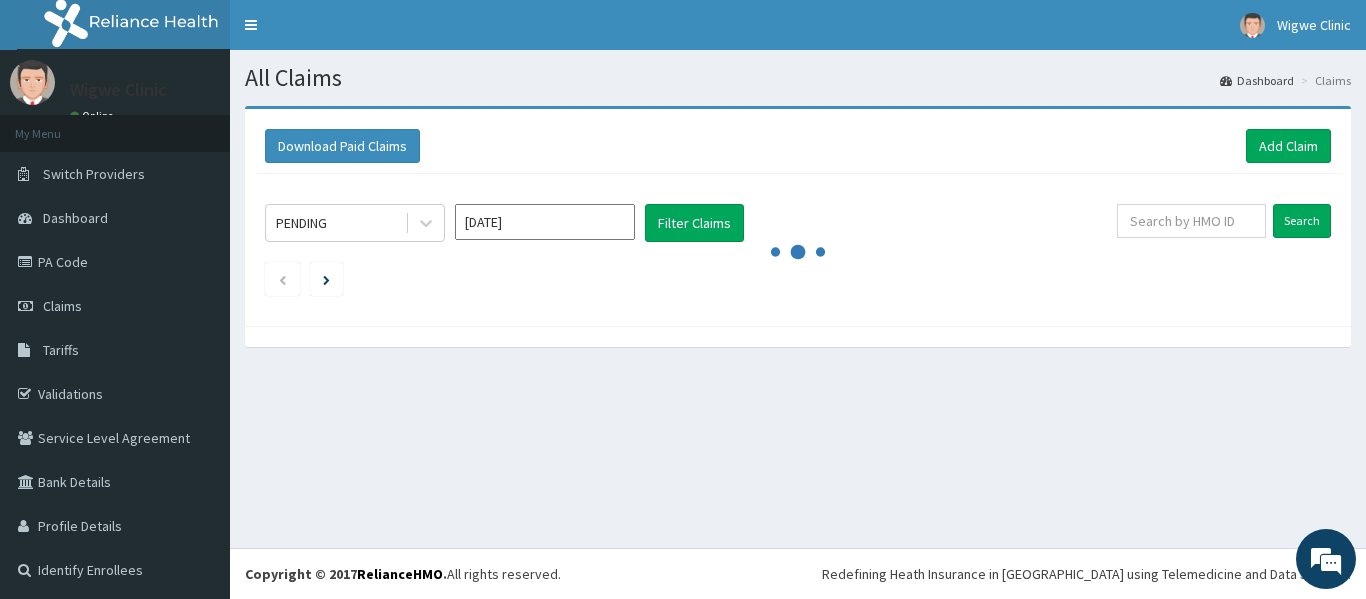 scroll, scrollTop: 0, scrollLeft: 0, axis: both 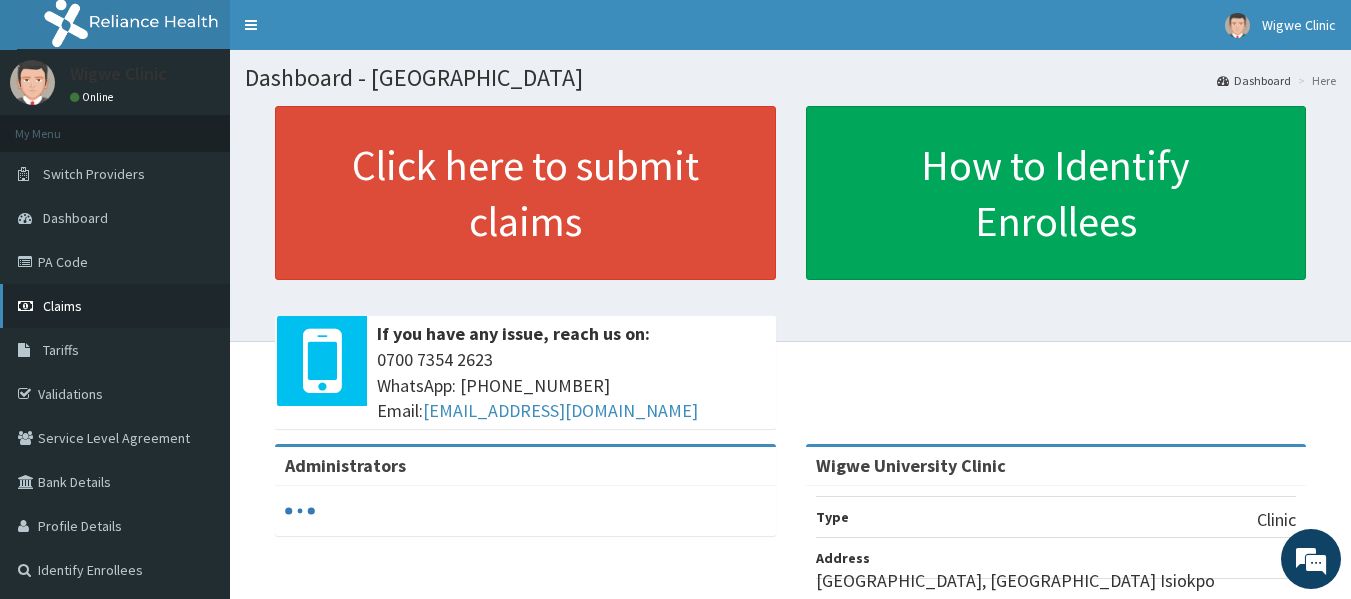 click on "Claims" at bounding box center (62, 306) 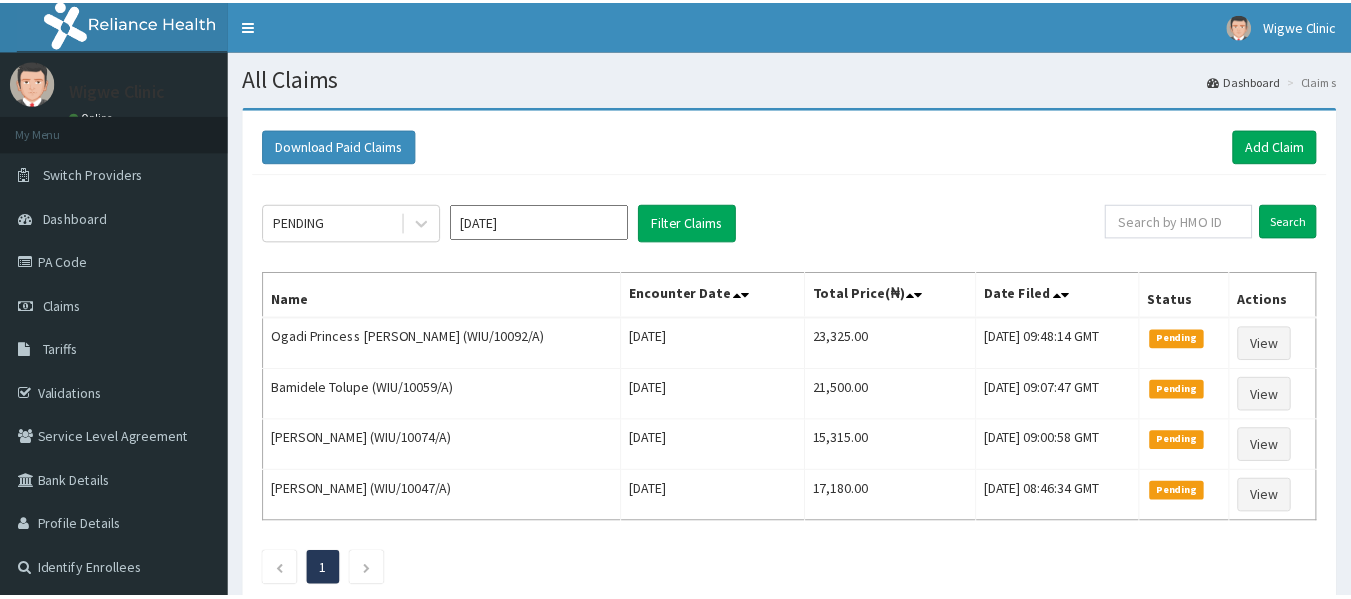 scroll, scrollTop: 0, scrollLeft: 0, axis: both 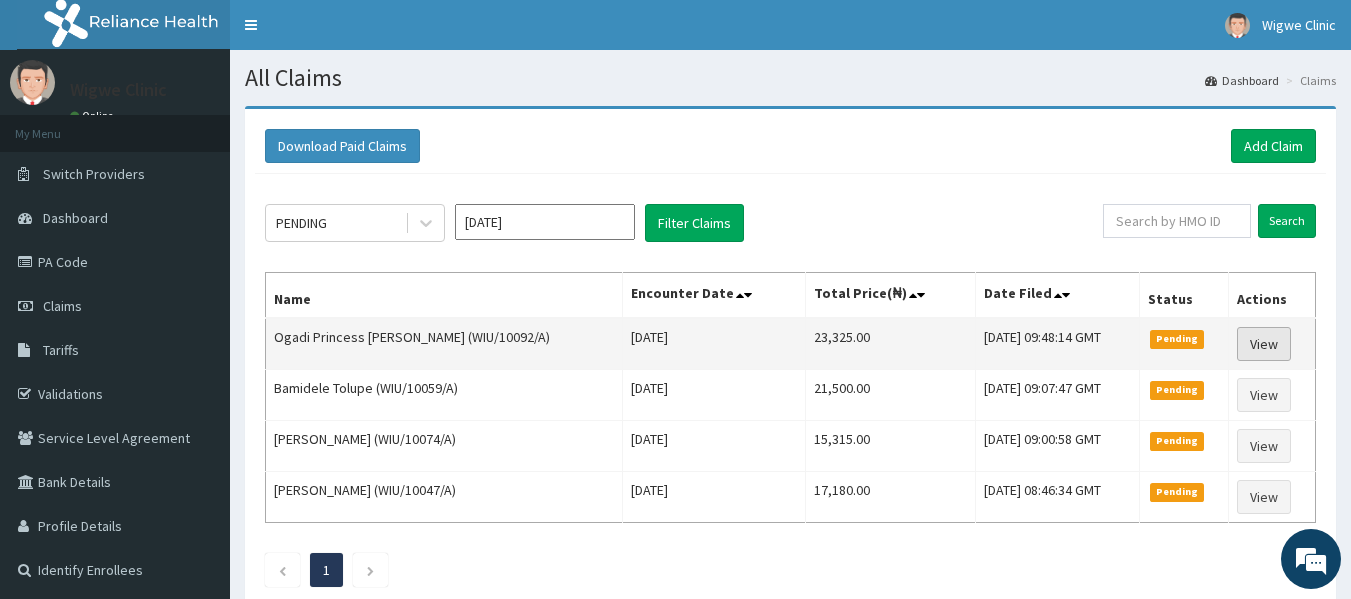 click on "View" at bounding box center (1264, 344) 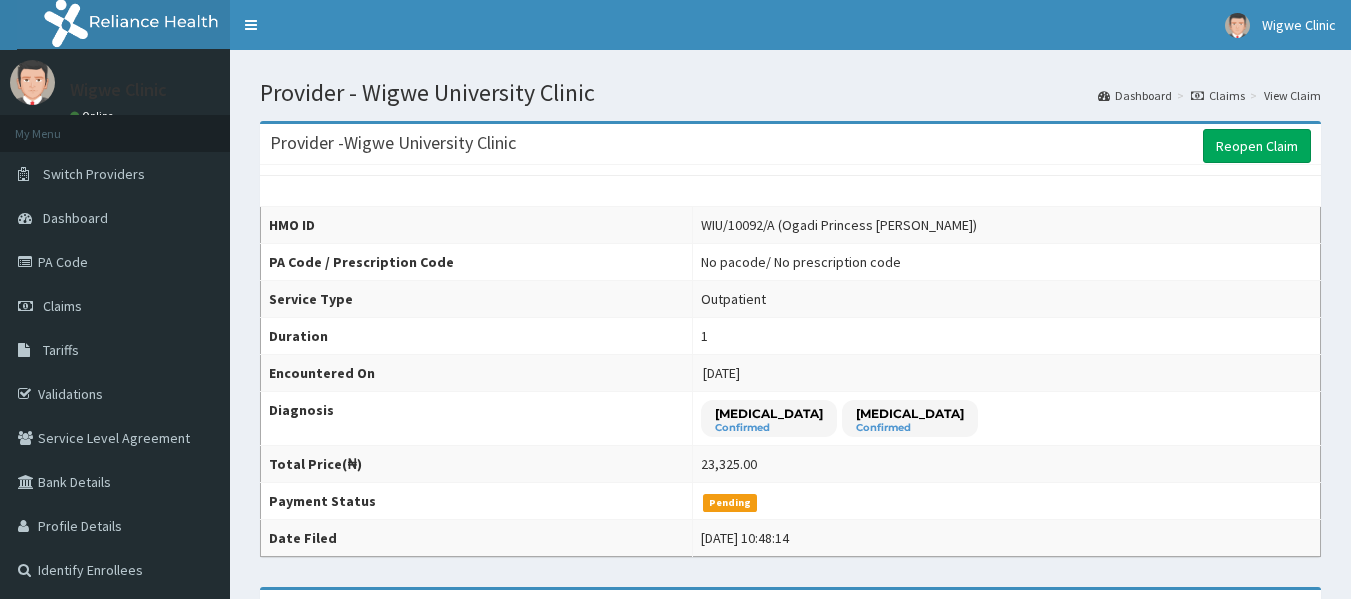 scroll, scrollTop: 0, scrollLeft: 0, axis: both 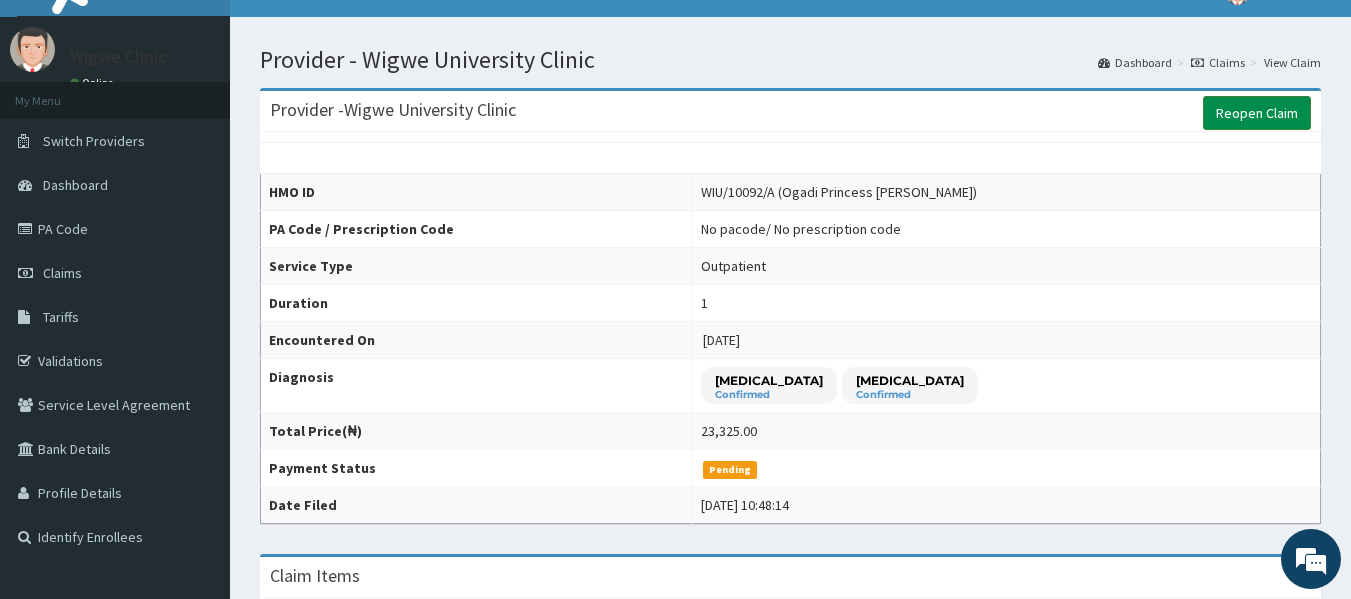 click on "Reopen Claim" at bounding box center [1257, 113] 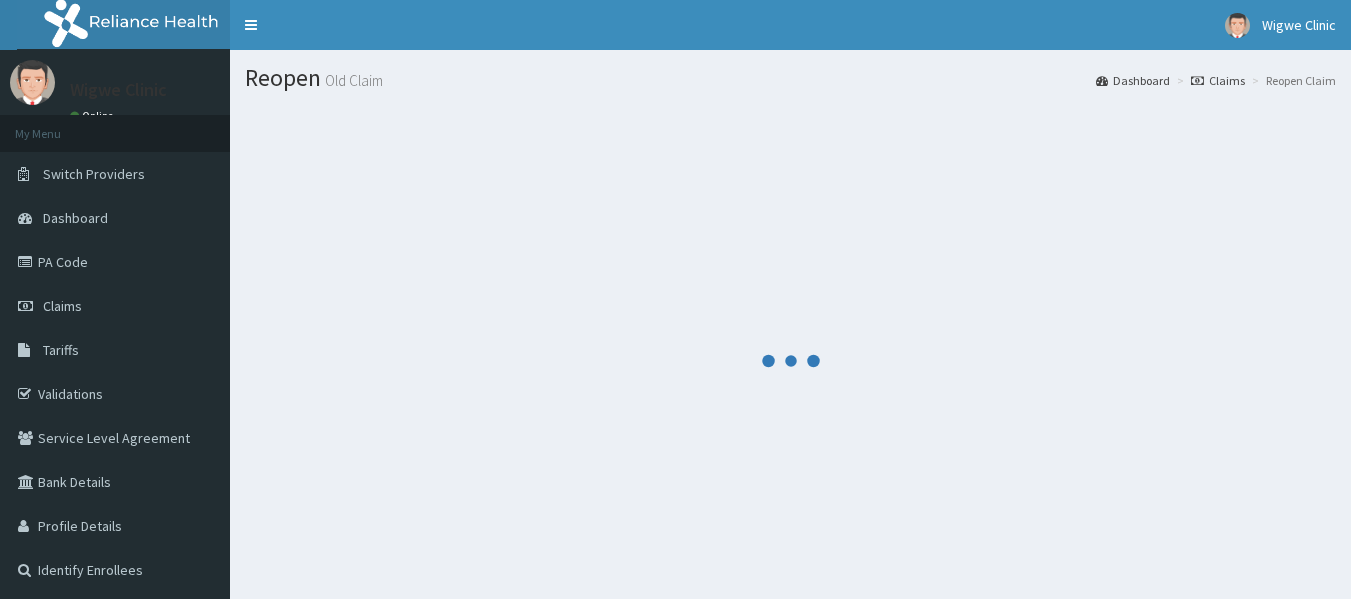 scroll, scrollTop: 0, scrollLeft: 0, axis: both 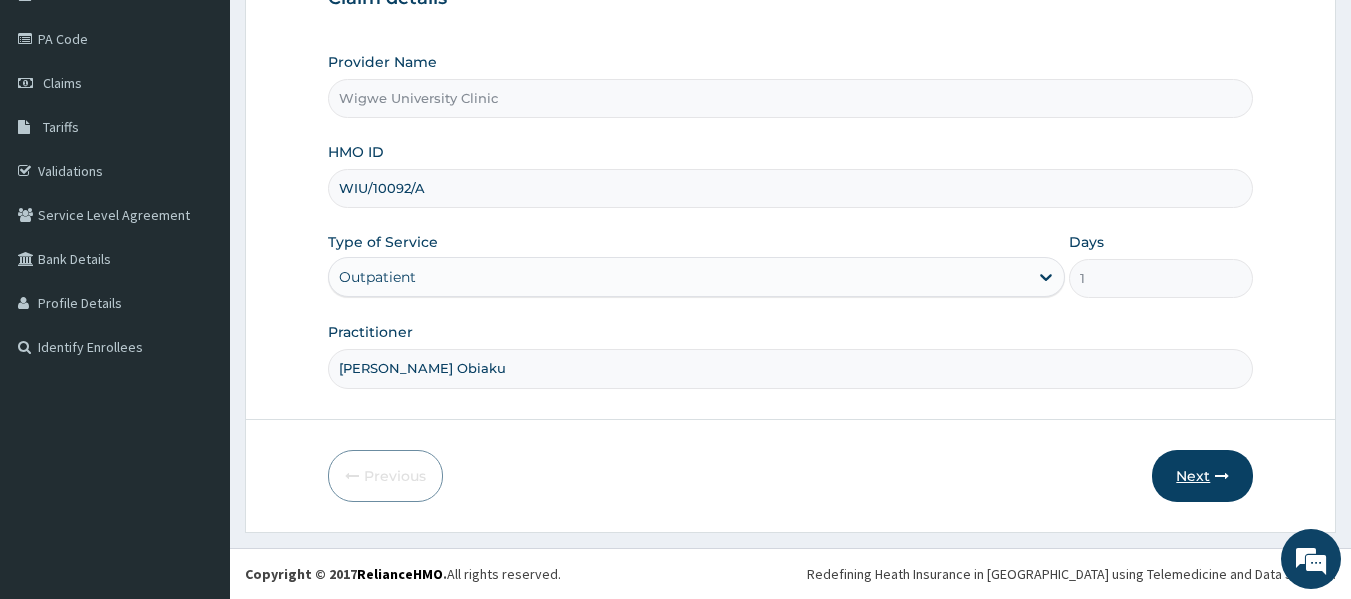 click on "Next" at bounding box center [1202, 476] 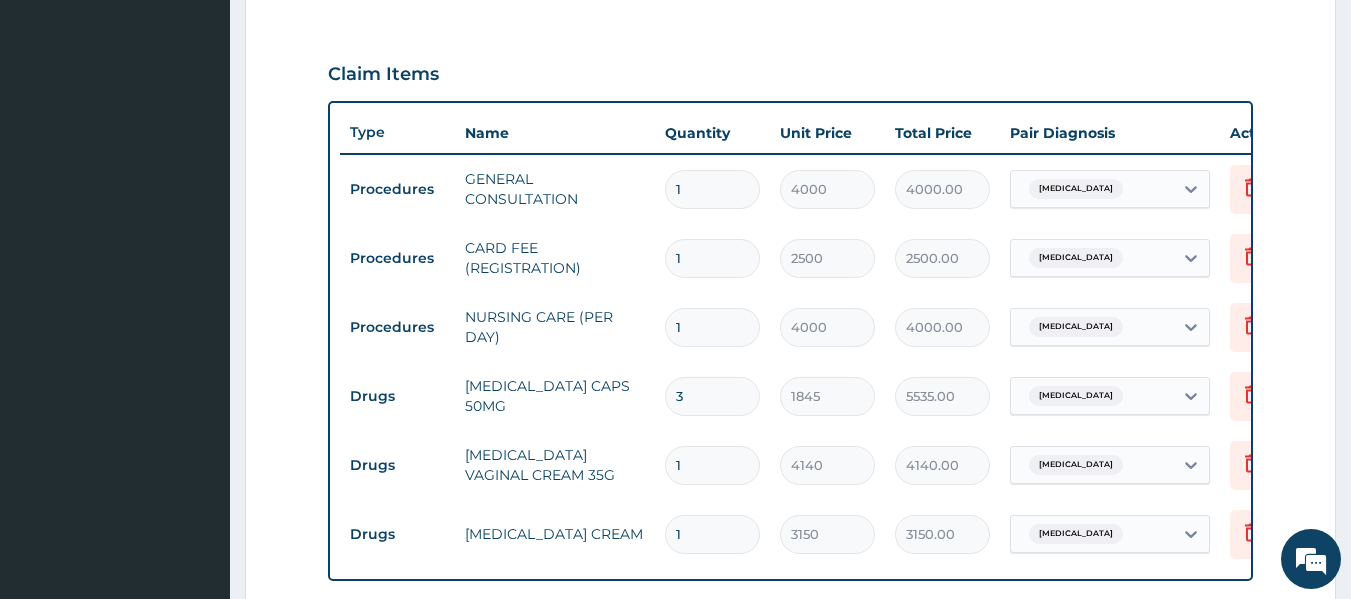 scroll, scrollTop: 688, scrollLeft: 0, axis: vertical 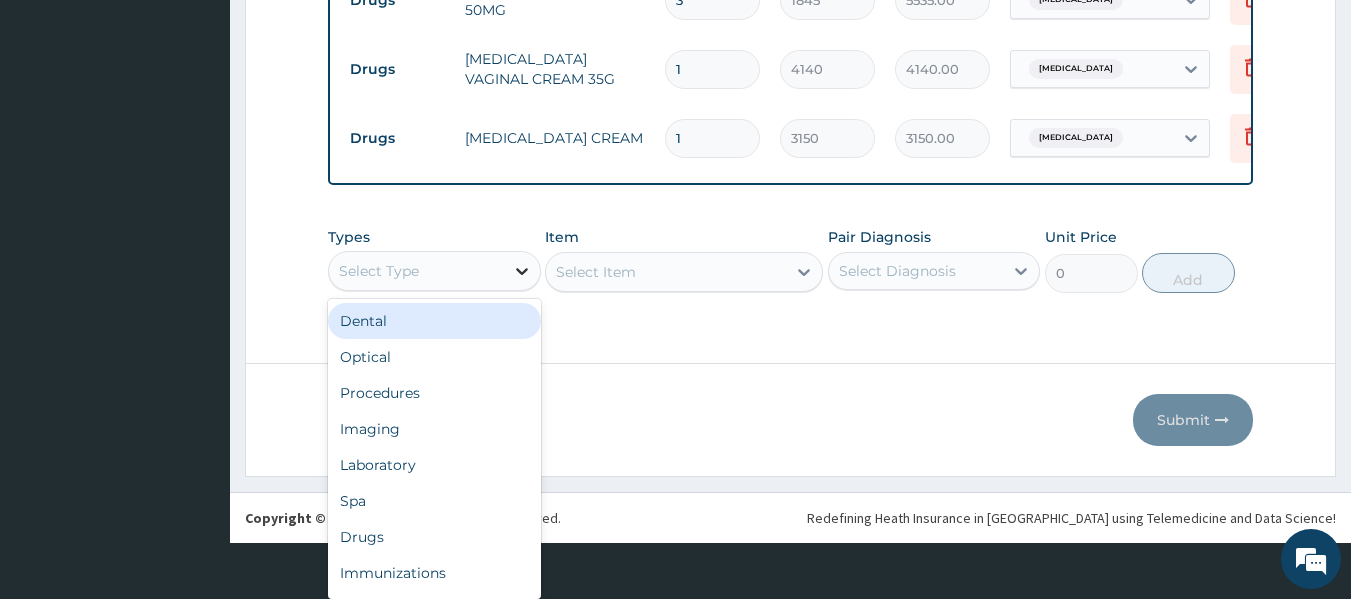click on "option Dental focused, 1 of 10. 10 results available. Use Up and Down to choose options, press Enter to select the currently focused option, press Escape to exit the menu, press Tab to select the option and exit the menu. Select Type Dental Optical Procedures Imaging Laboratory Spa Drugs Immunizations Others Gym" at bounding box center (434, 271) 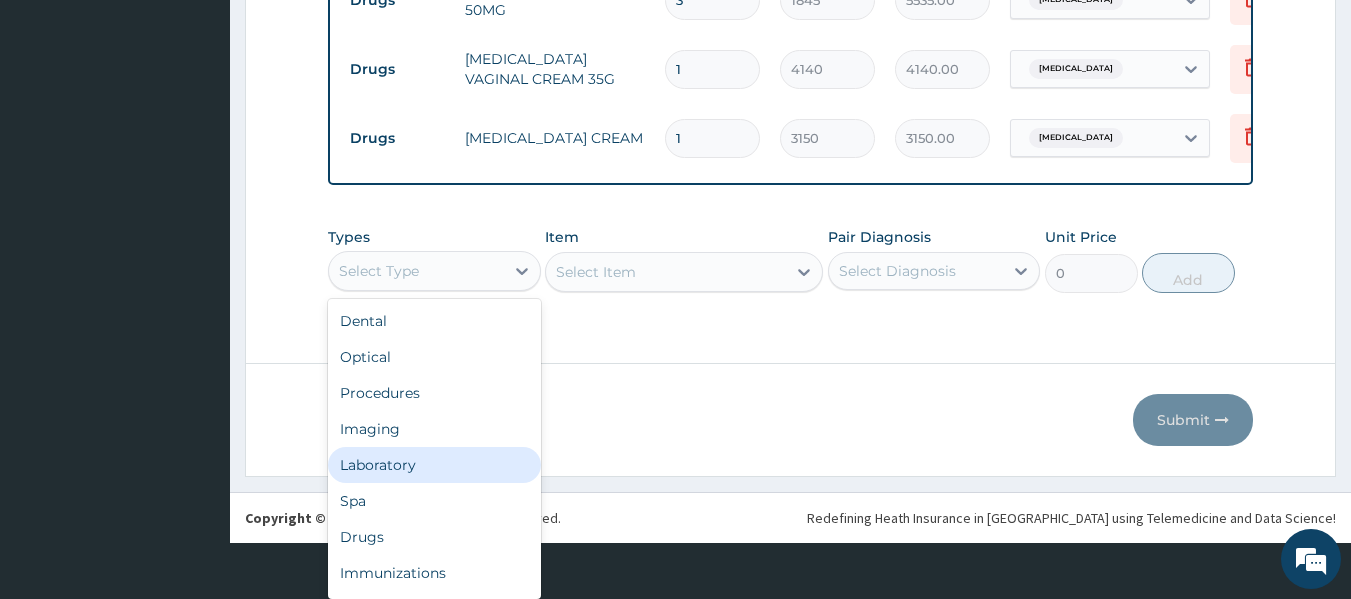 click on "Laboratory" at bounding box center (434, 465) 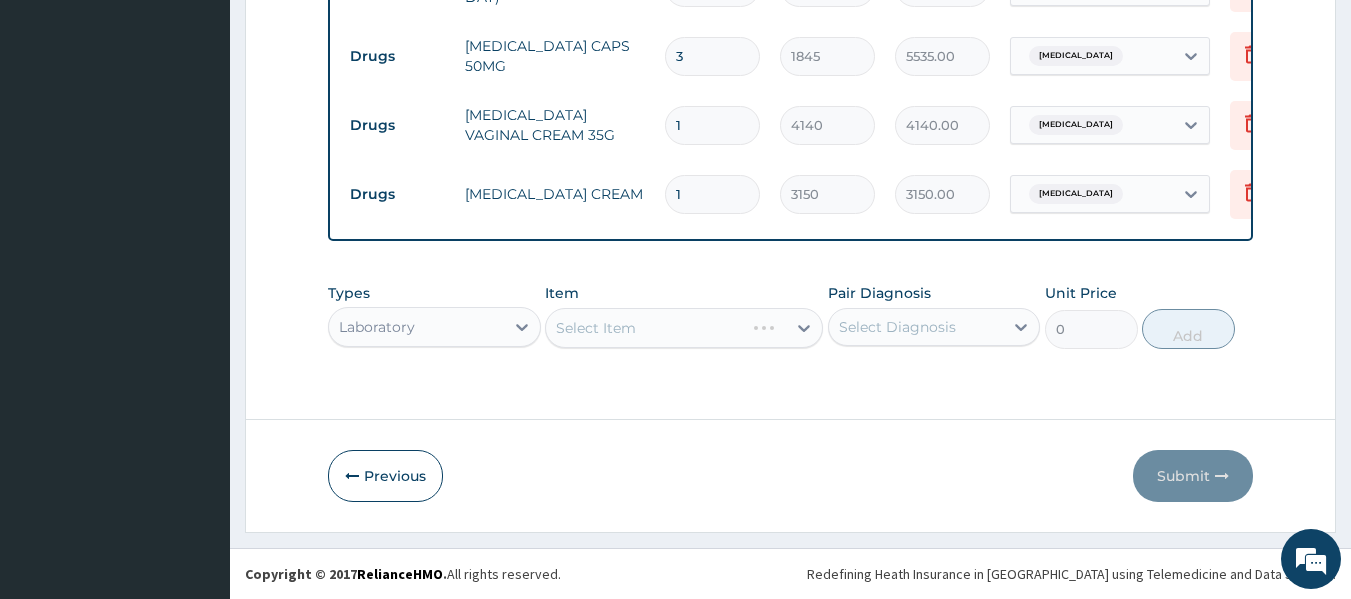 scroll, scrollTop: 0, scrollLeft: 0, axis: both 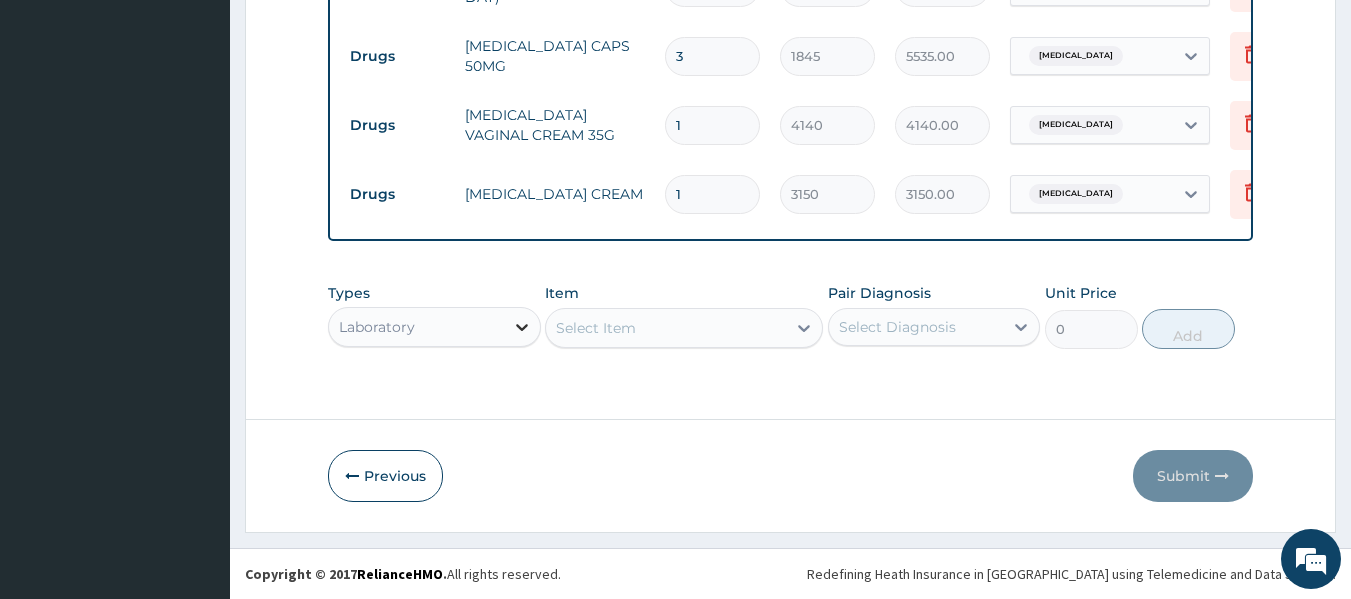 click on "option Laboratory, selected.   Select is focused ,type to refine list, press Down to open the menu,  Laboratory" at bounding box center (434, 327) 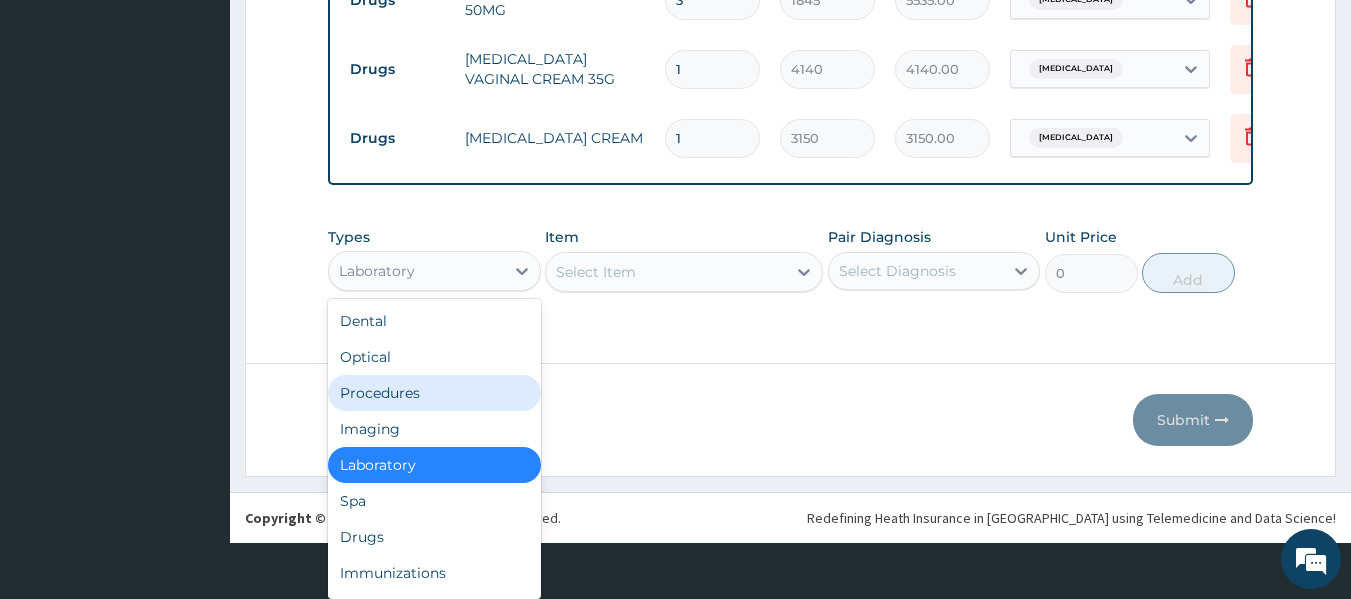 scroll, scrollTop: 68, scrollLeft: 0, axis: vertical 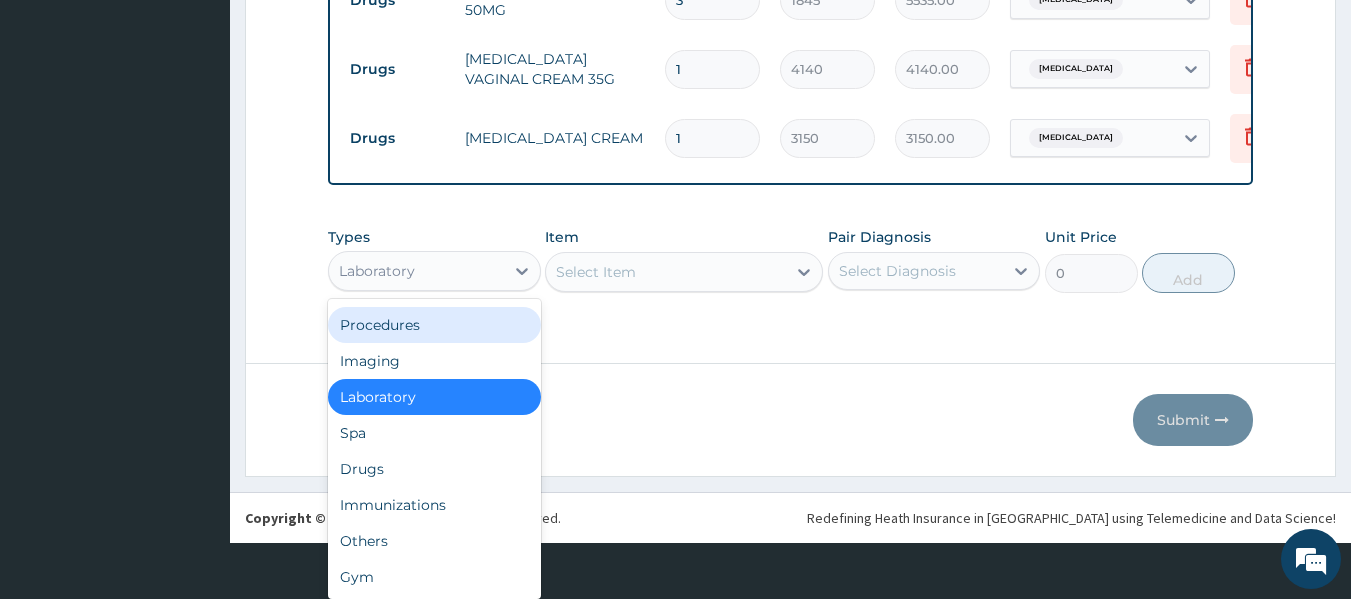 click on "Procedures" at bounding box center [434, 325] 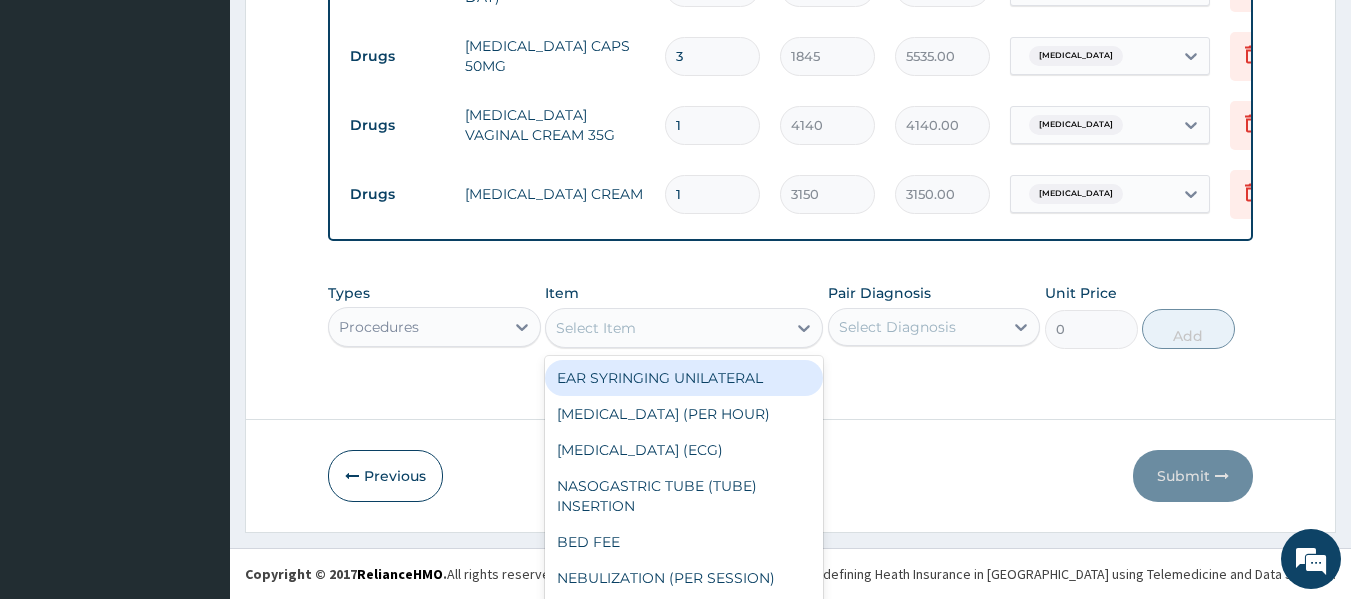 scroll, scrollTop: 57, scrollLeft: 0, axis: vertical 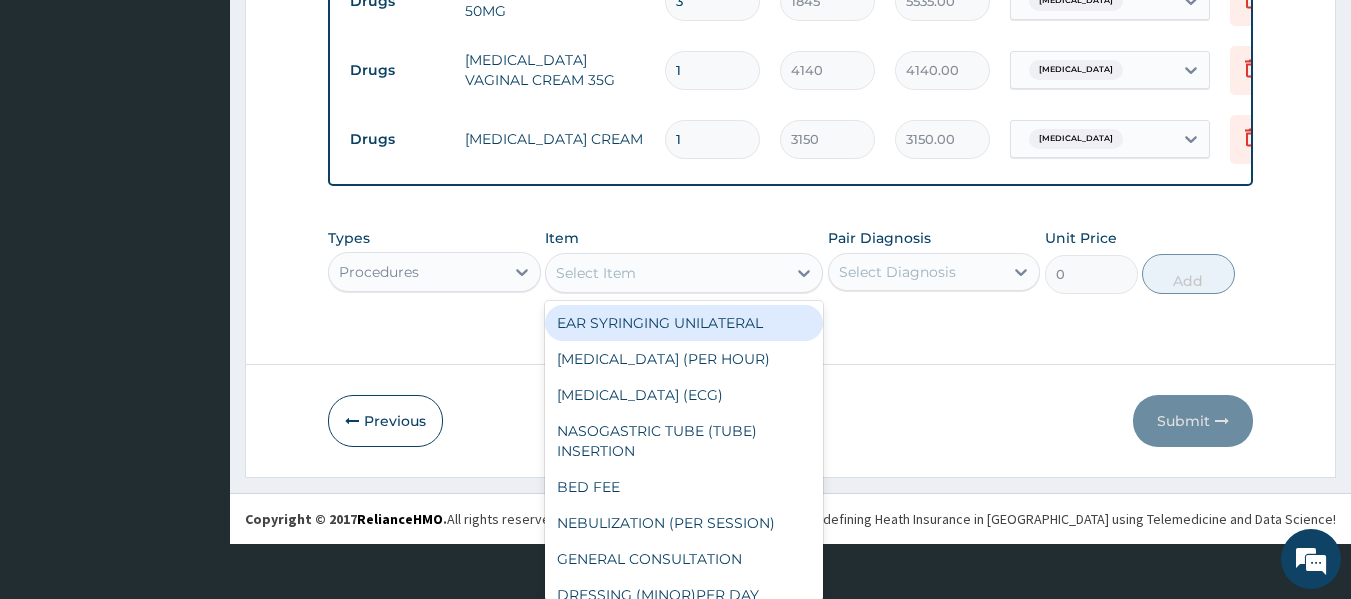 click on "option EAR SYRINGING UNILATERAL focused, 1 of 28. 28 results available. Use Up and Down to choose options, press Enter to select the currently focused option, press Escape to exit the menu, press Tab to select the option and exit the menu. Select Item EAR SYRINGING UNILATERAL [MEDICAL_DATA] (PER HOUR) [MEDICAL_DATA] (ECG) NASOGASTRIC TUBE (TUBE) INSERTION BED FEE NEBULIZATION (PER SESSION) GENERAL CONSULTATION DRESSING (MINOR)PER DAY SUTURE REMOVAL [MEDICAL_DATA] (DRE) EAR SYRINGING BILATERAL FINGER BRACE KNEE BRACE CATHETERIZATION OF URINARY BLADDER (PROCEDURE ONLY) NECK COLLAR [MEDICAL_DATA] [MEDICAL_DATA] REMOVAL FROM EAR DRESSING (MODERATE) PER DAY EMERGENCY CONSULTATION CARD FEE (EMERGENCY) NURSING CARE (PER DAY) [MEDICAL_DATA] ([MEDICAL_DATA]) SUCTIONING CARD FEE (REGISTRATION) NURSING CARE FOR INFECTIVE CASES GENERAL CONSULTATION (FOLLOW UP) NURSING CARE FOLLOW UP (PER DAY) SUTURING -1ST LAYER (SUPERFICIAL)(PROCEDURE ONLY)" at bounding box center (684, 273) 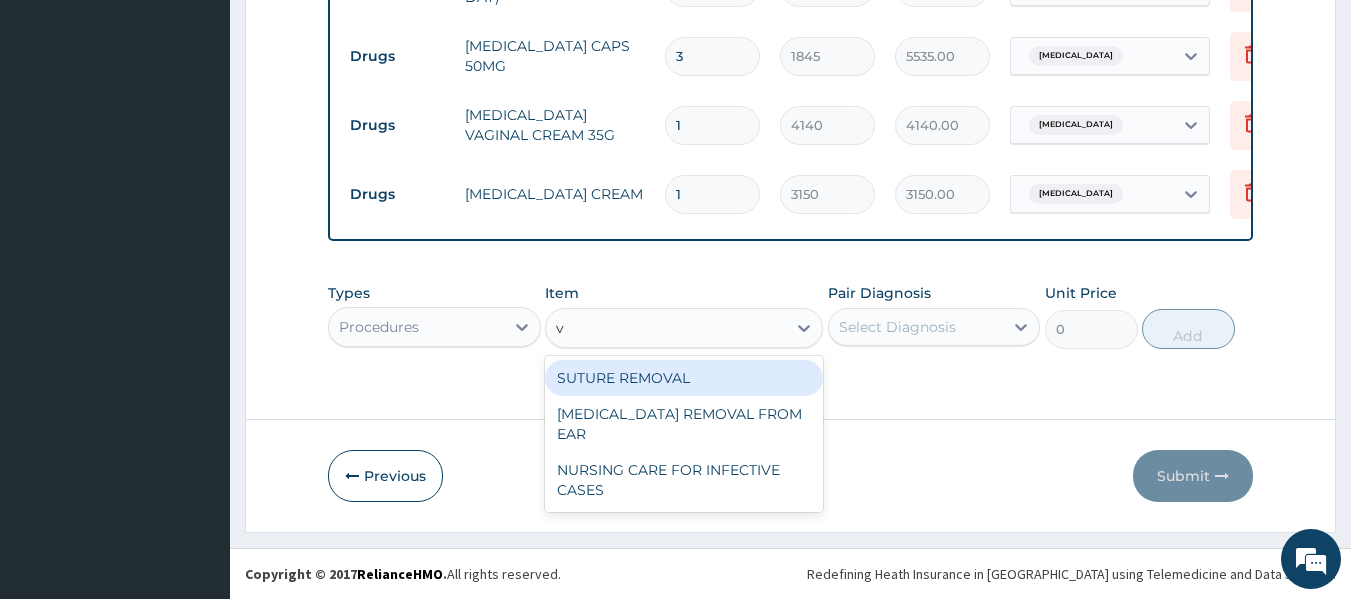 scroll, scrollTop: 0, scrollLeft: 0, axis: both 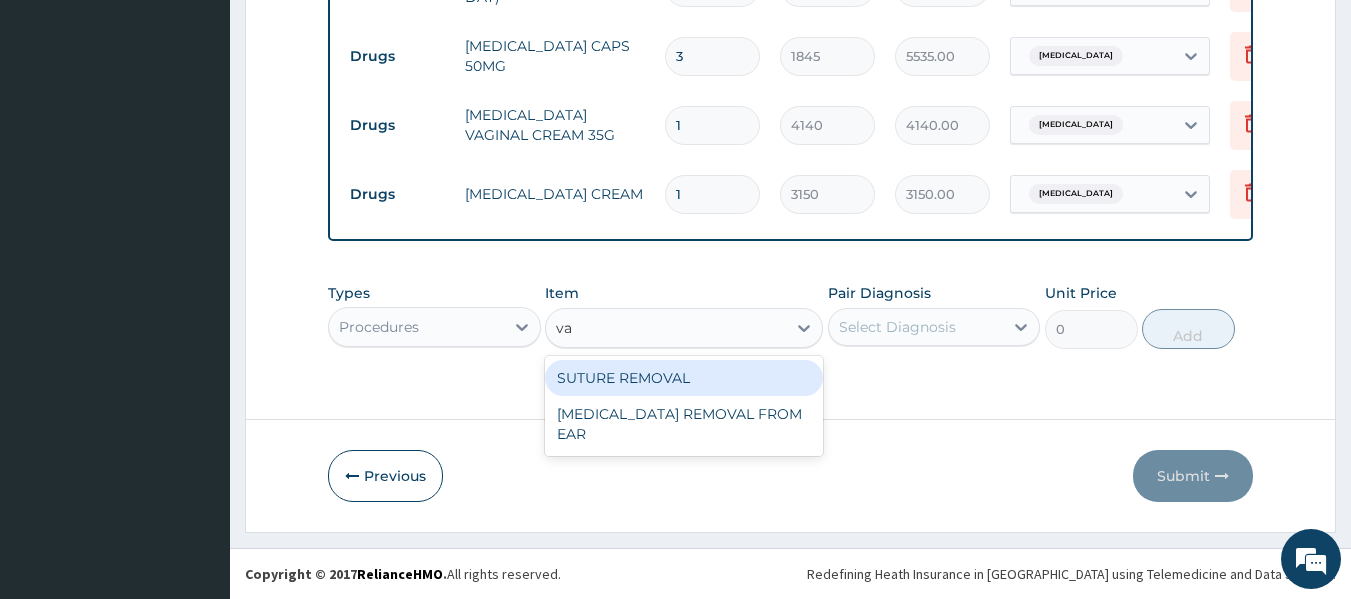 type on "v" 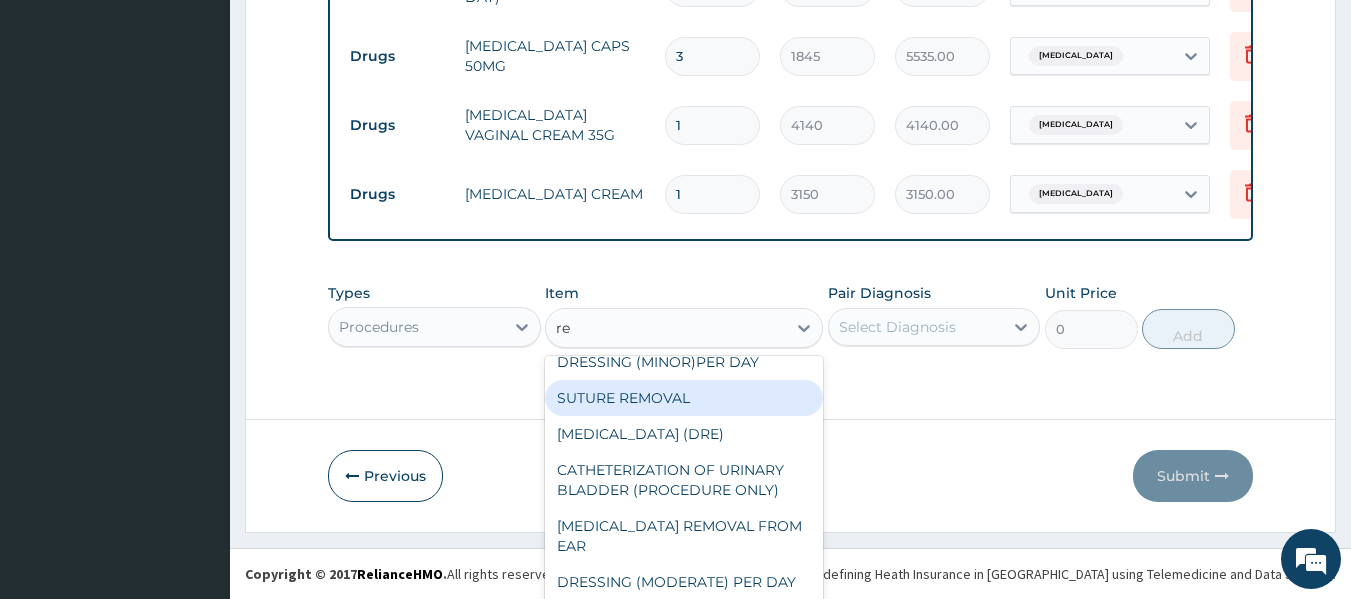 scroll, scrollTop: 0, scrollLeft: 0, axis: both 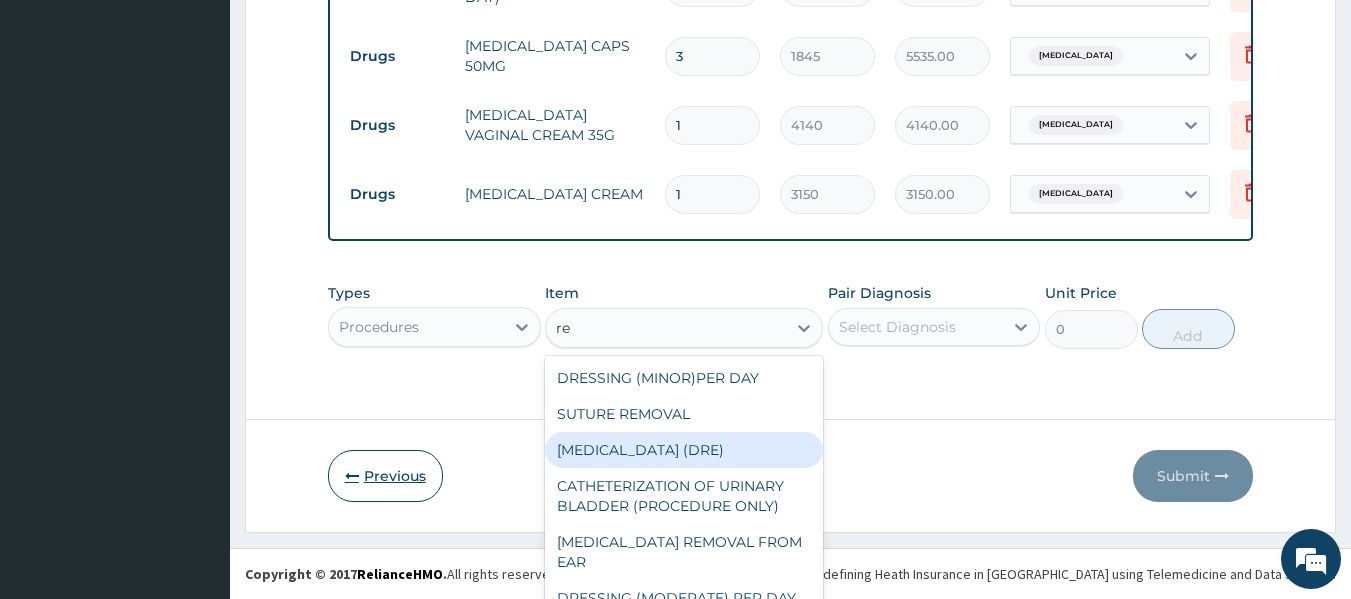 type on "re" 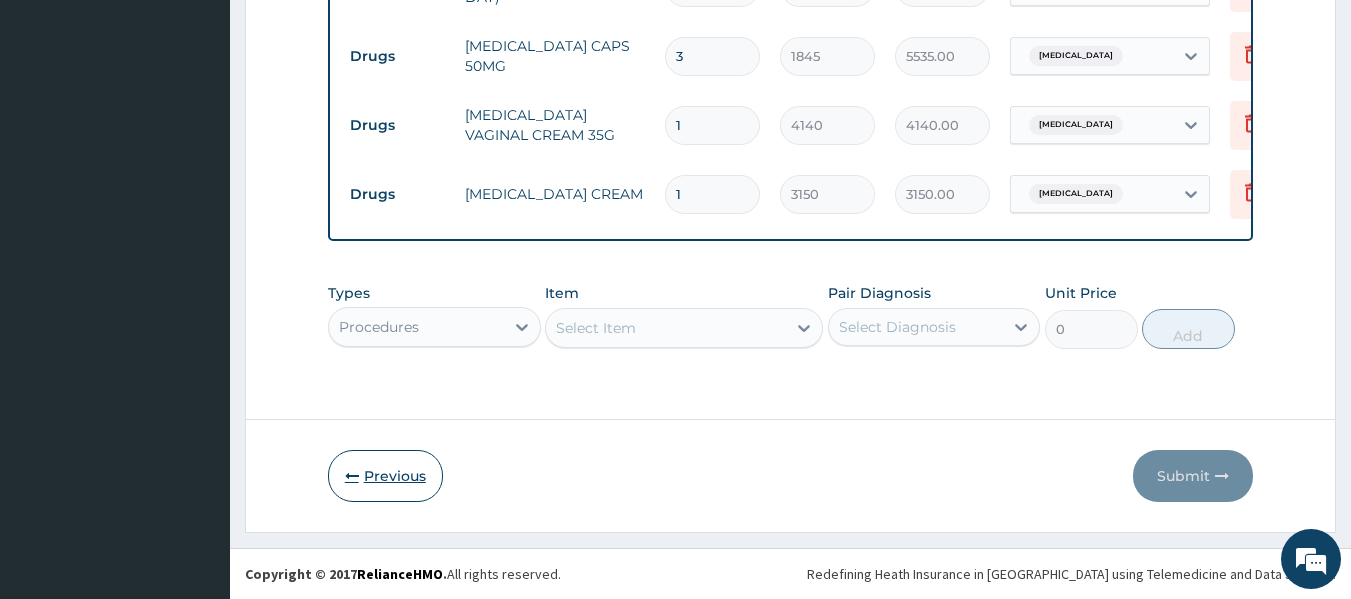 click on "Previous" at bounding box center [385, 476] 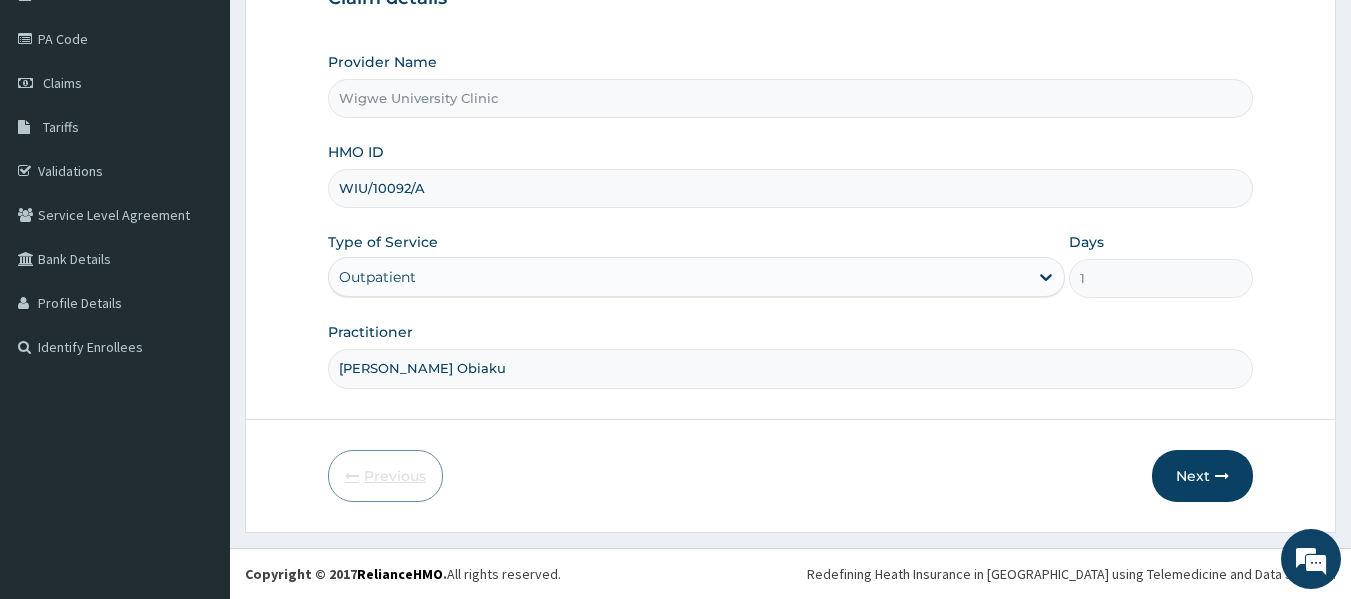 scroll, scrollTop: 223, scrollLeft: 0, axis: vertical 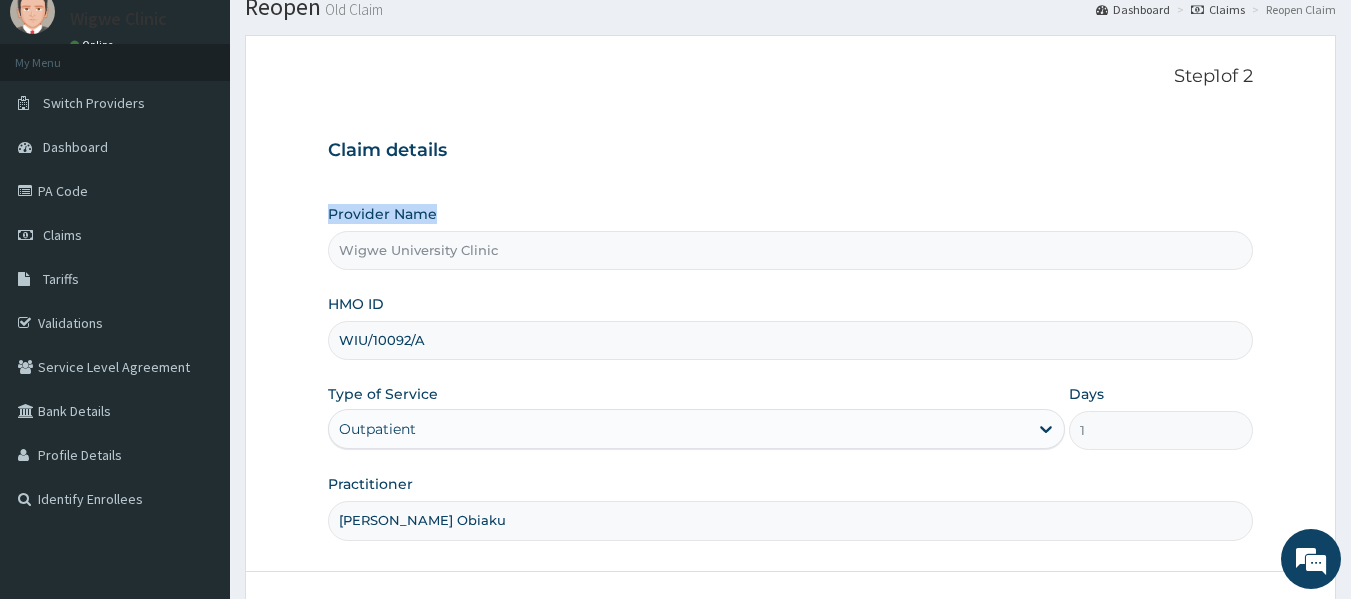 drag, startPoint x: 1349, startPoint y: 189, endPoint x: 1353, endPoint y: 131, distance: 58.137768 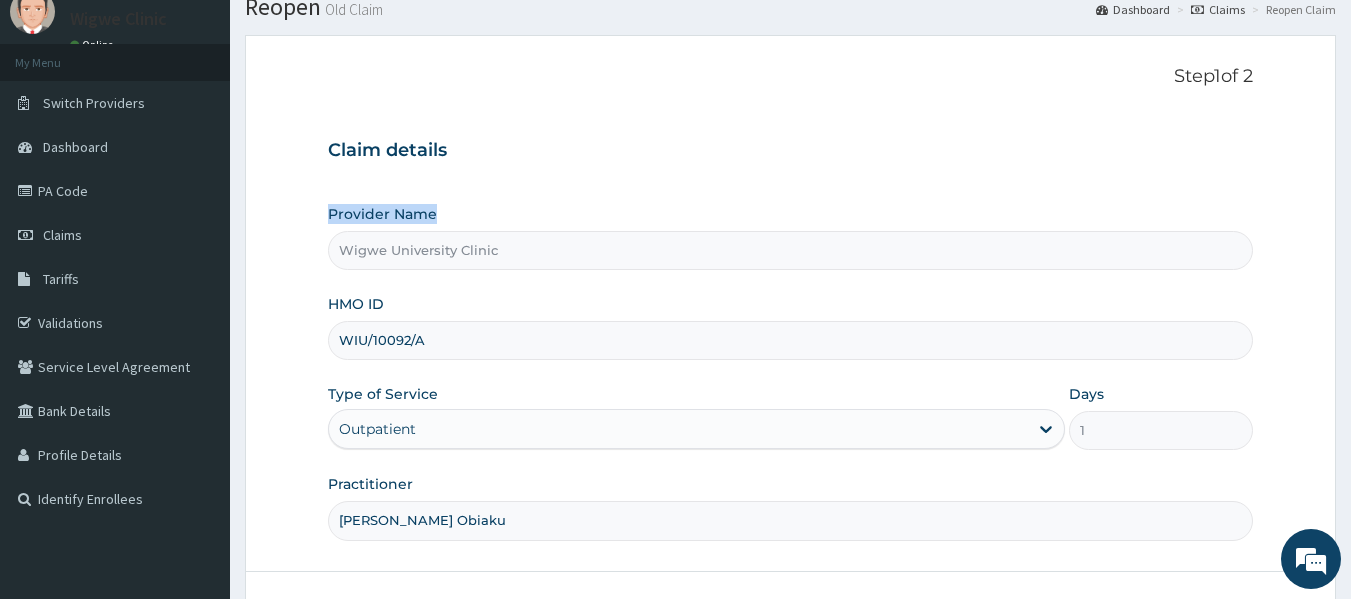 click on "R EL
Toggle navigation
Wigwe Clinic Wigwe Clinic - [EMAIL_ADDRESS][DOMAIN_NAME] Member since  [DATE] 3:13:23 PM   Profile Sign out" at bounding box center (675, 340) 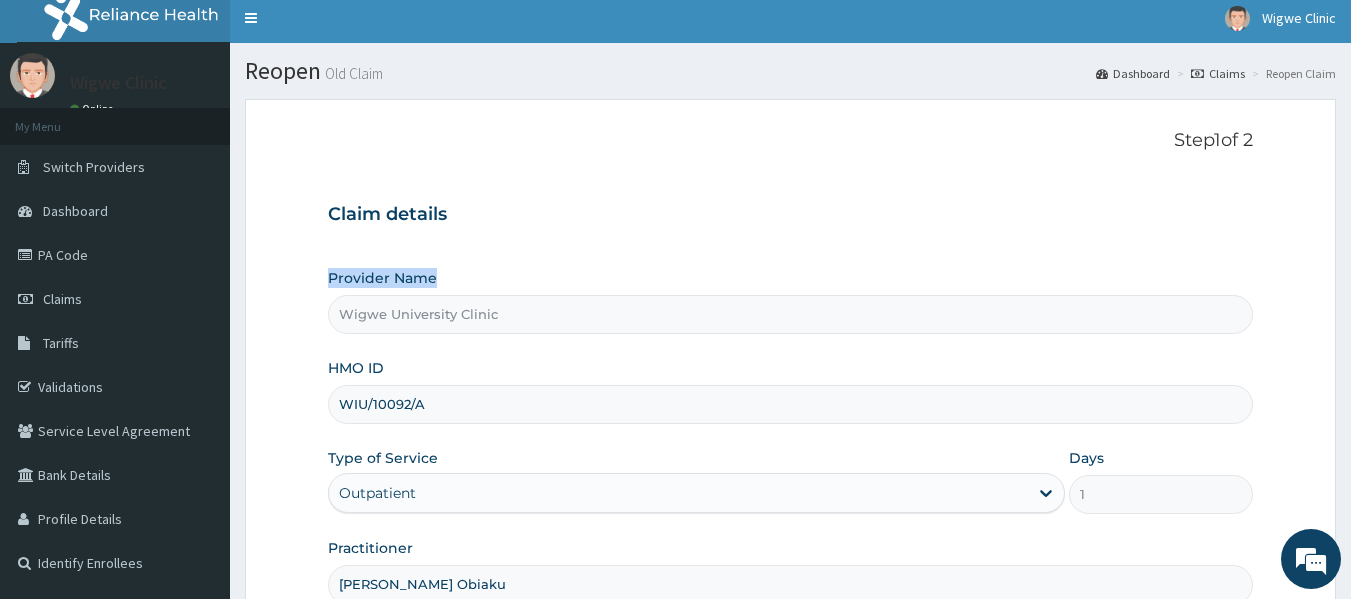 scroll, scrollTop: 0, scrollLeft: 0, axis: both 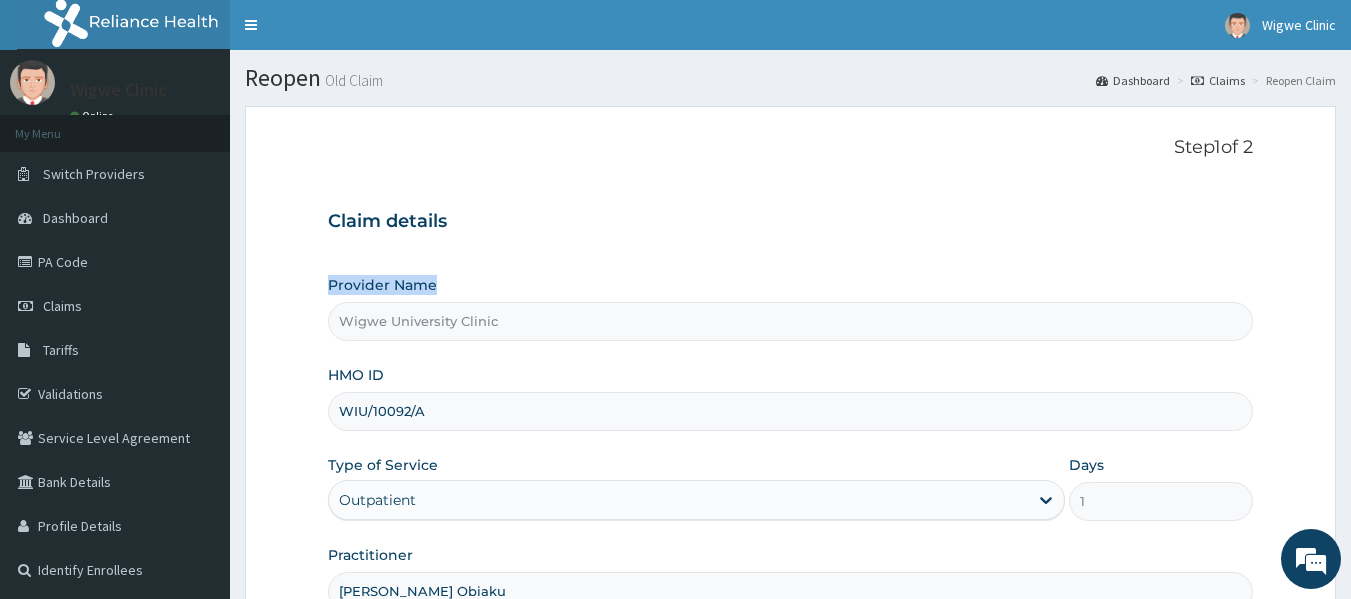 click on "Claims" at bounding box center (1218, 80) 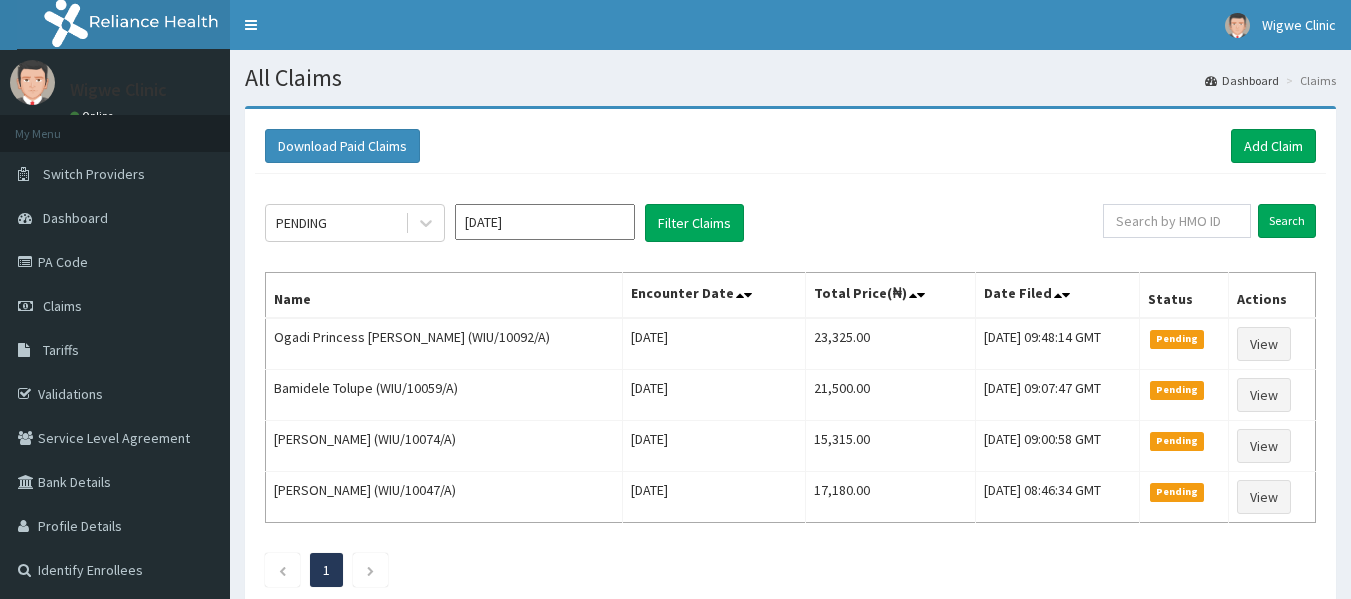 scroll, scrollTop: 0, scrollLeft: 0, axis: both 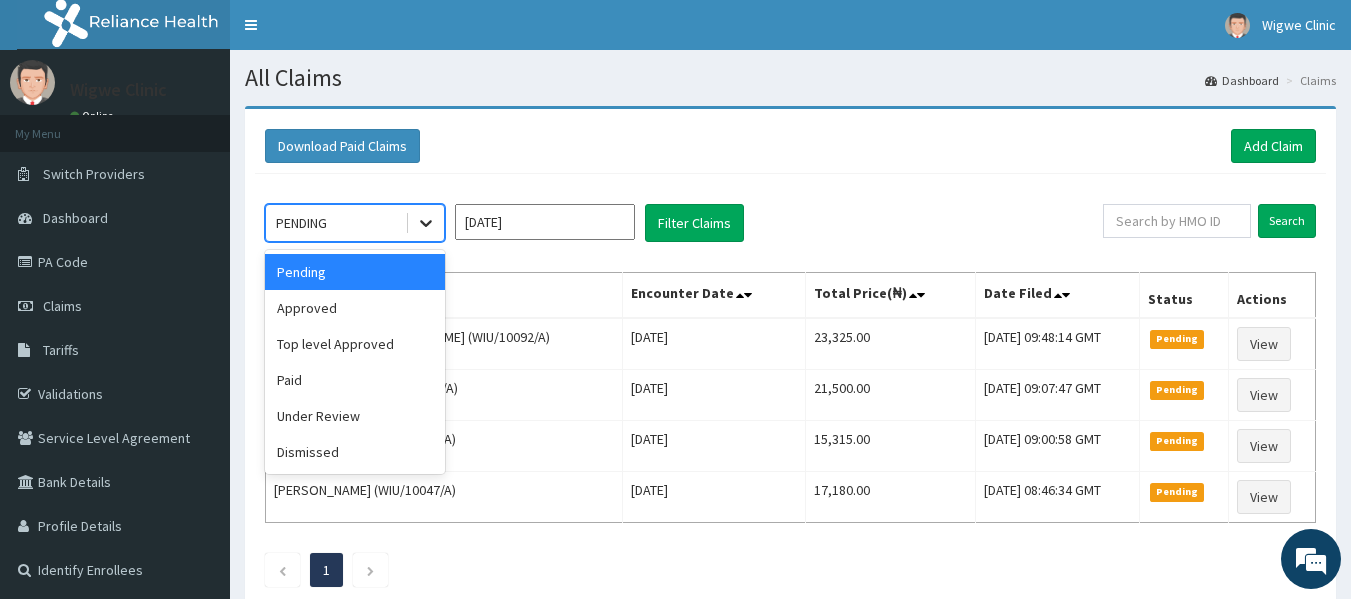 click 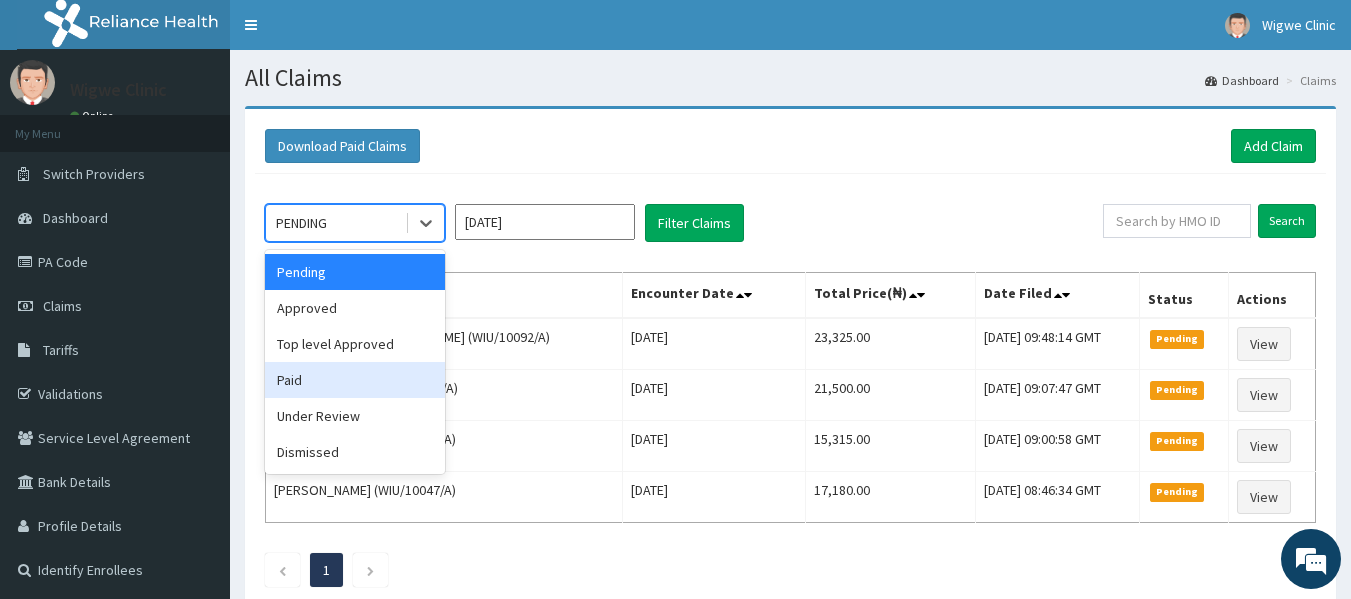 click on "Paid" at bounding box center (355, 380) 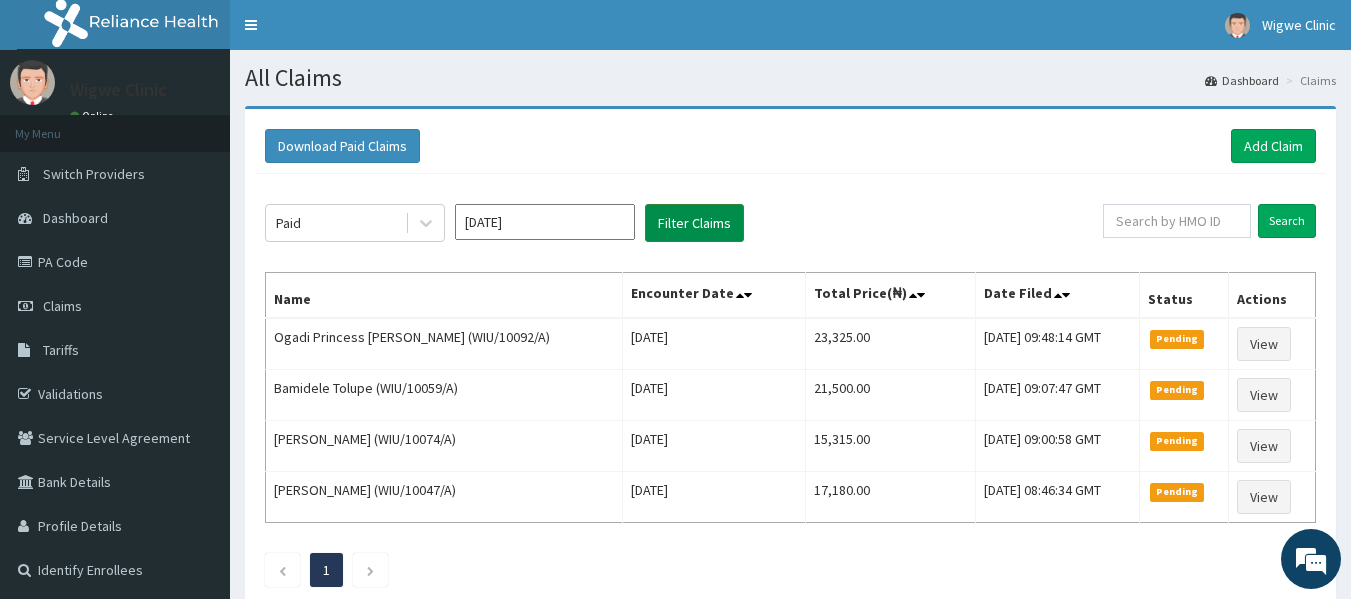 click on "Filter Claims" at bounding box center (694, 223) 